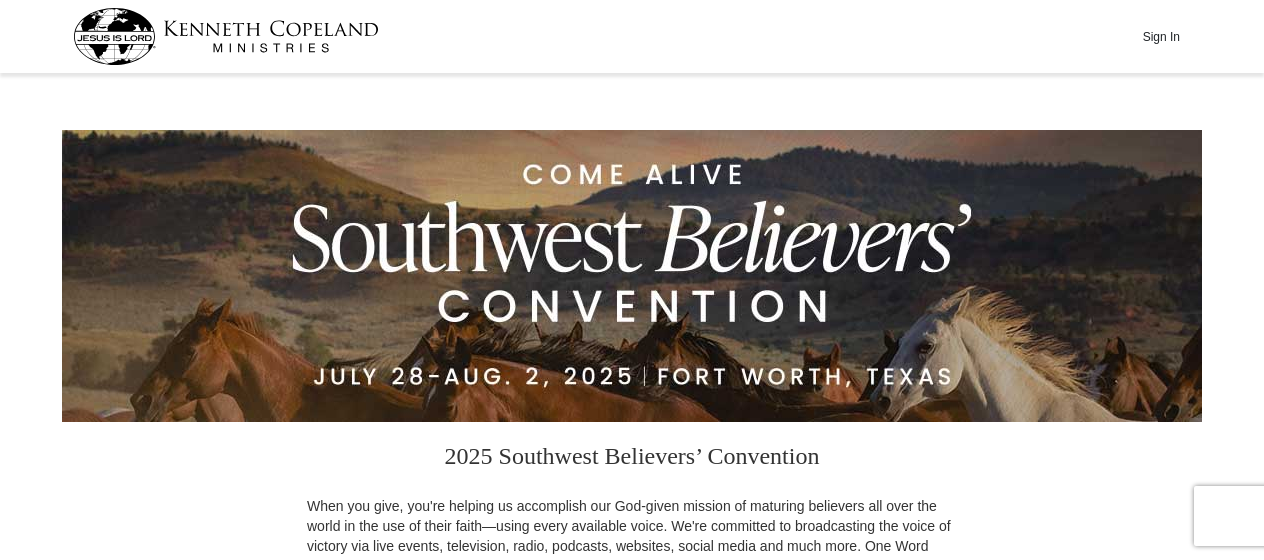 scroll, scrollTop: 135, scrollLeft: 0, axis: vertical 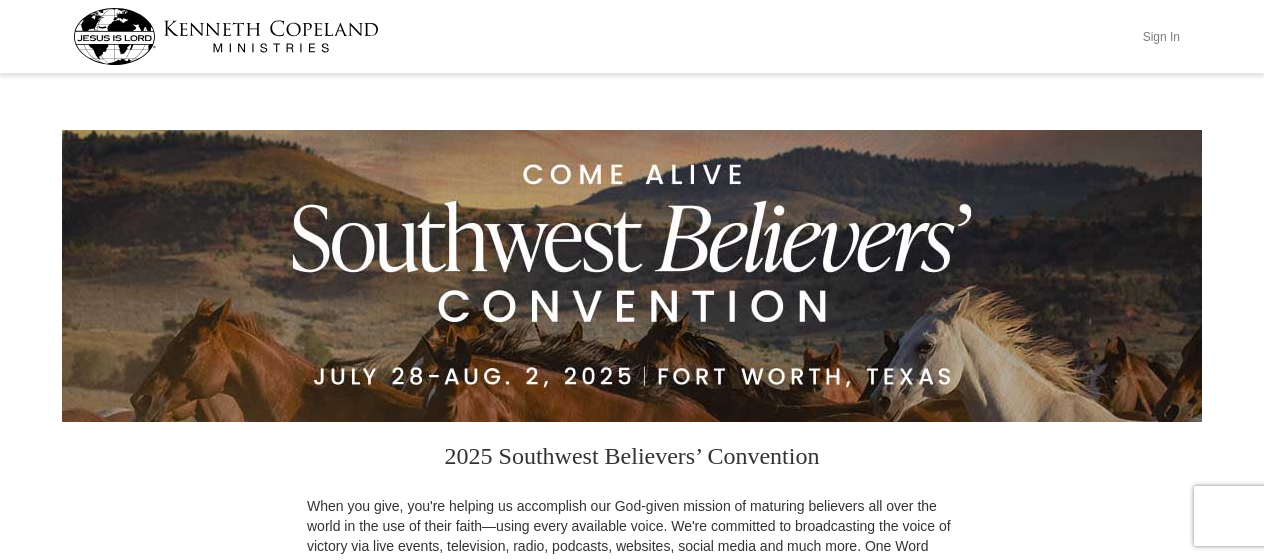 click on "Sign In" at bounding box center [1161, 36] 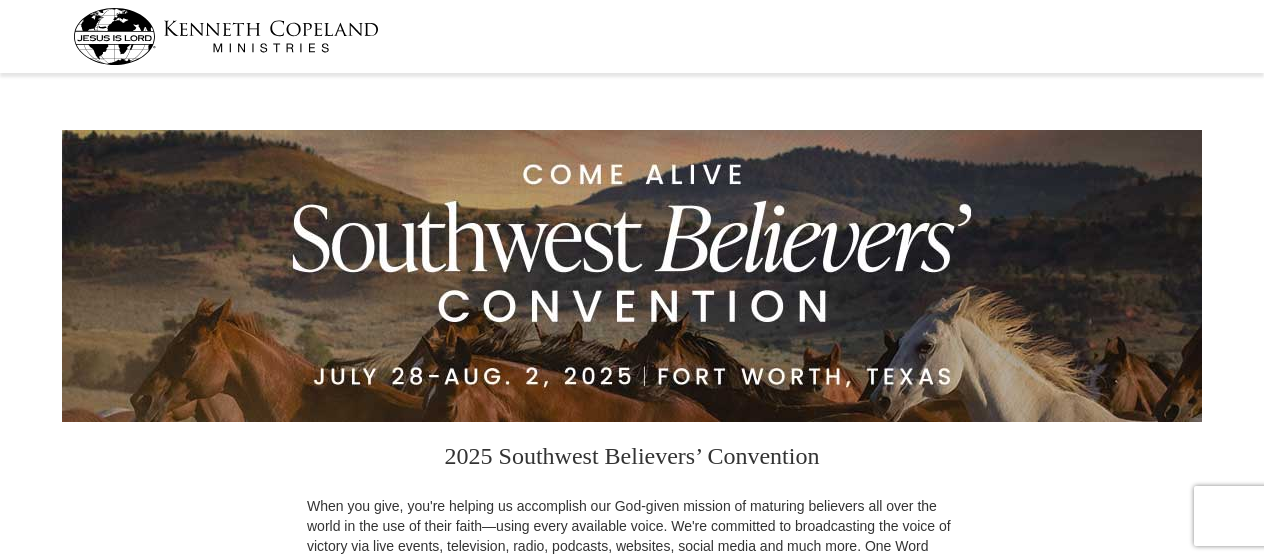 scroll, scrollTop: 0, scrollLeft: 0, axis: both 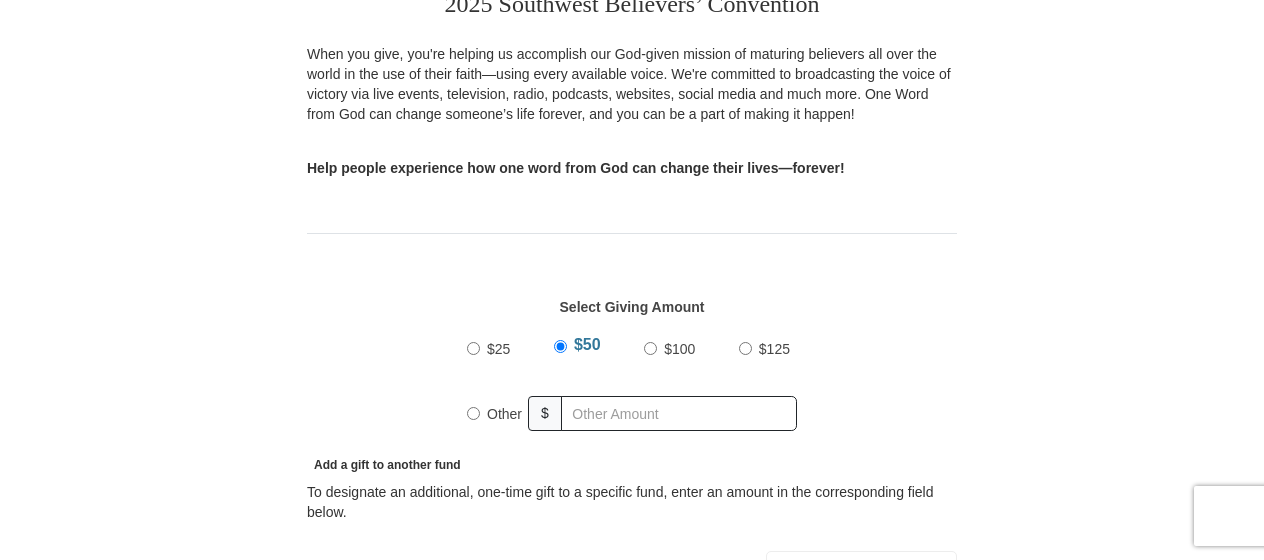 click on "Other" at bounding box center [473, 413] 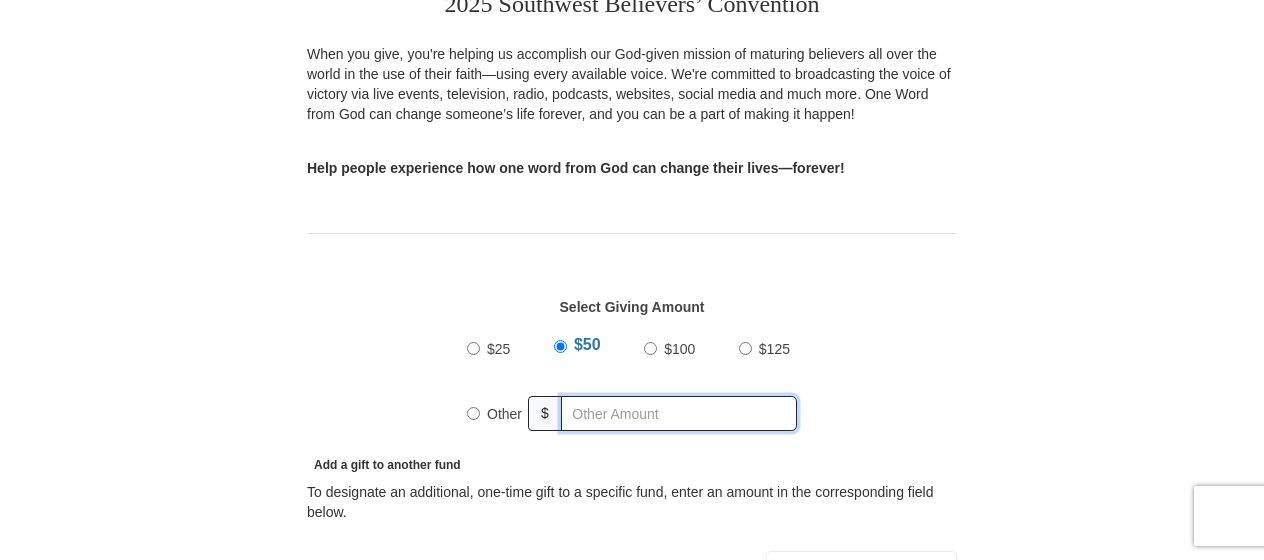 radio on "true" 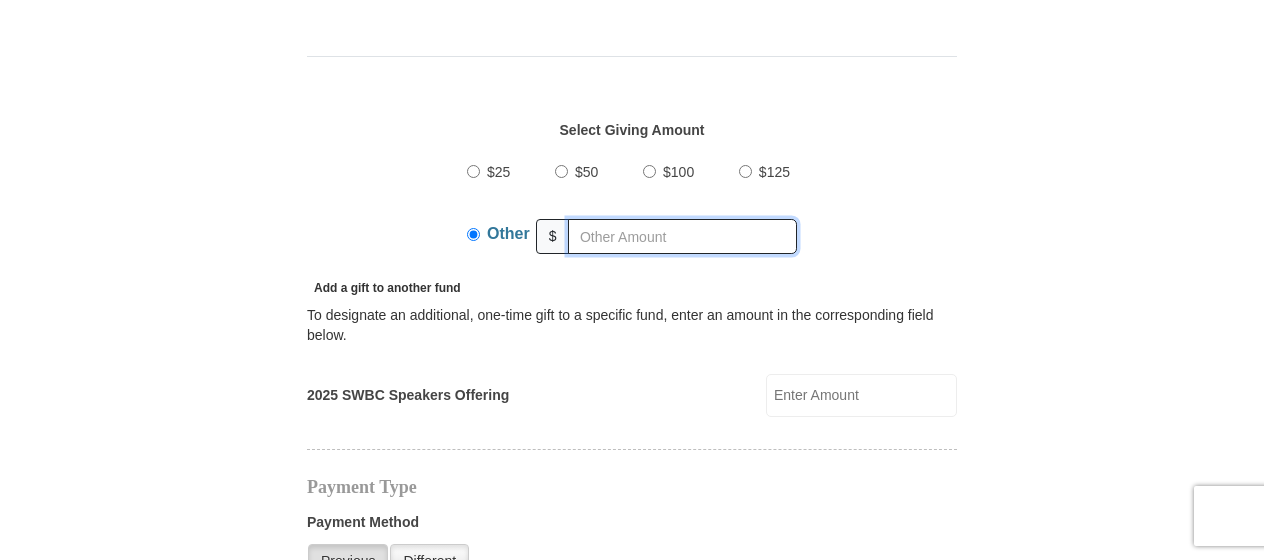 scroll, scrollTop: 636, scrollLeft: 0, axis: vertical 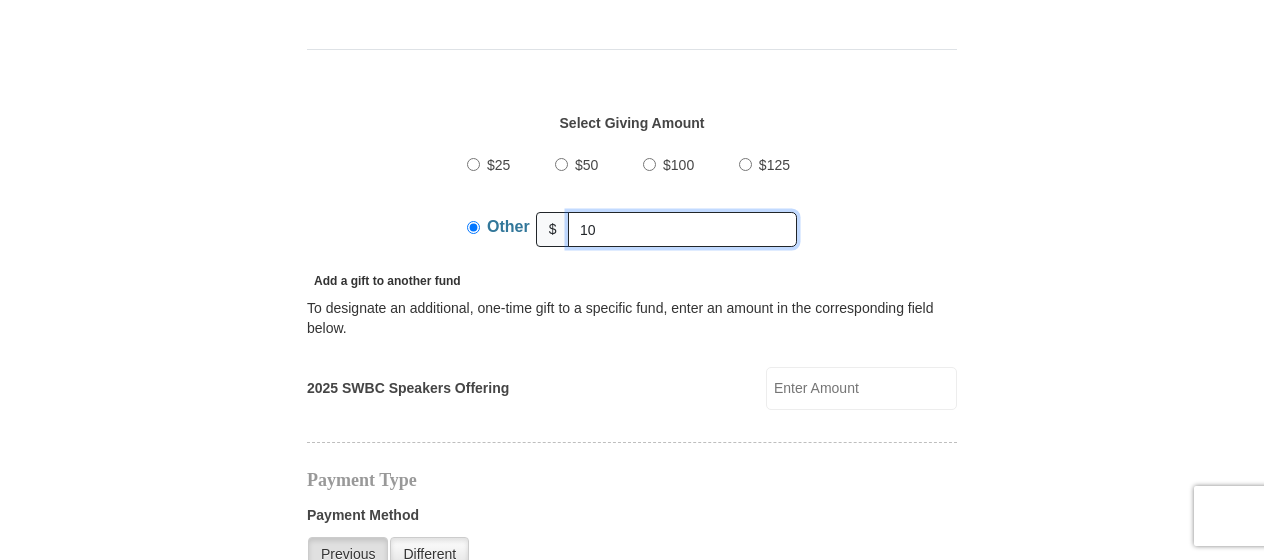type on "1" 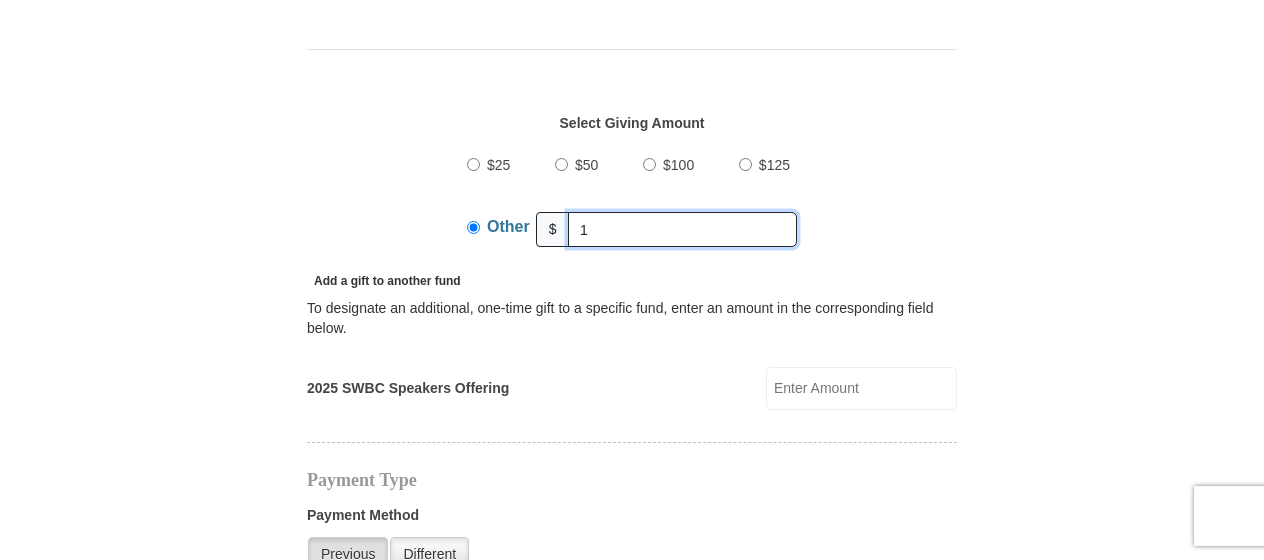 type 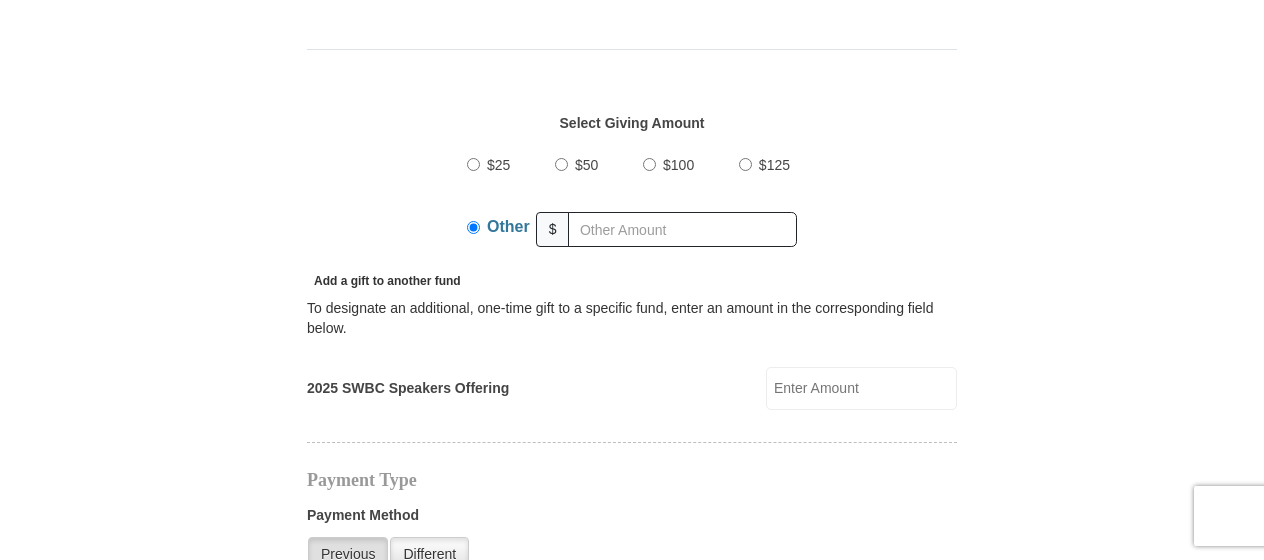 click on "2025 SWBC Speakers Offering" at bounding box center [861, 388] 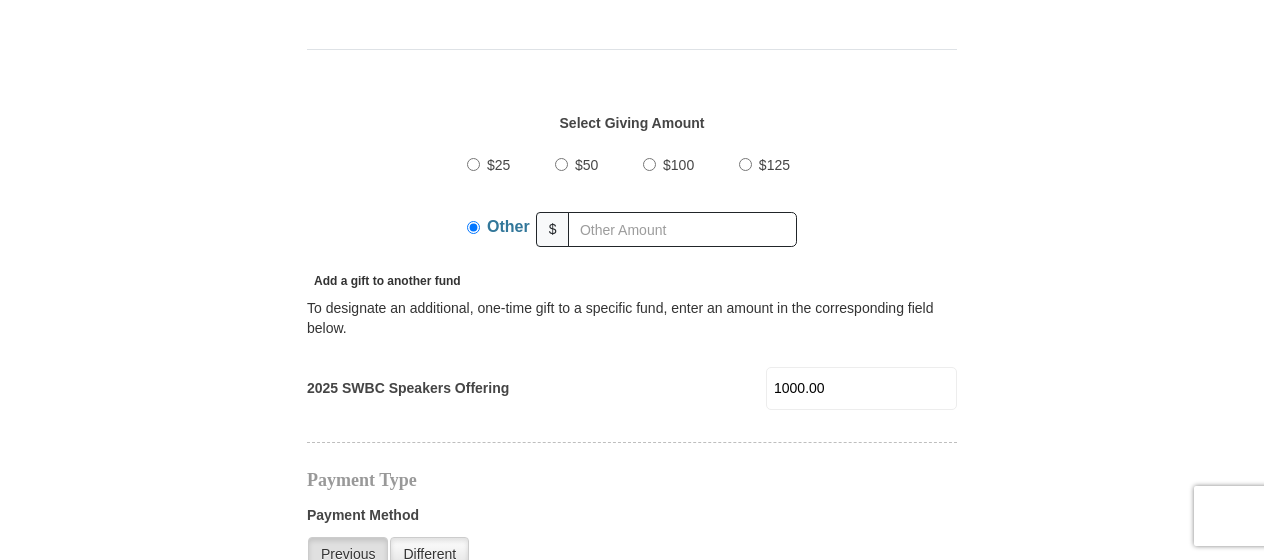click on "2025 Southwest Believers’ Convention
When you give, you're helping us accomplish our God-given mission of maturing believers all over the world in the use of their faith—using every available voice. We're committed to broadcasting the voice of victory via live events, television, radio, podcasts, websites, social media and much more. One Word from God can change someone’s life forever, and you can be a part of making it happen! Help people experience how one word from God can change their lives—forever!
Select Giving Amount
Amount must be a valid number
$25" at bounding box center [632, 584] 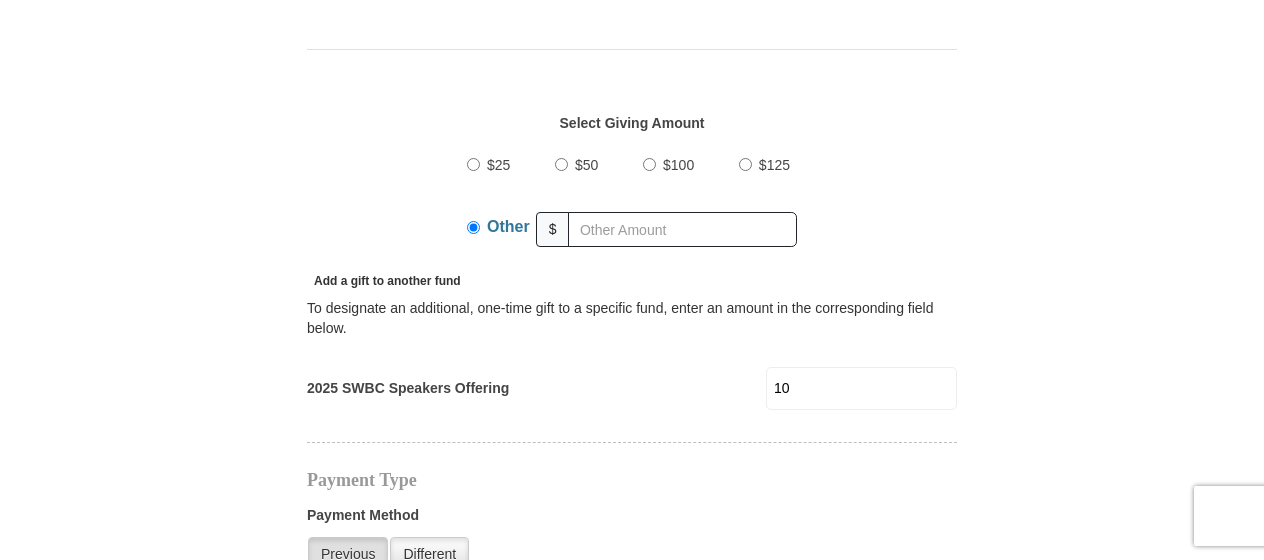 type on "1" 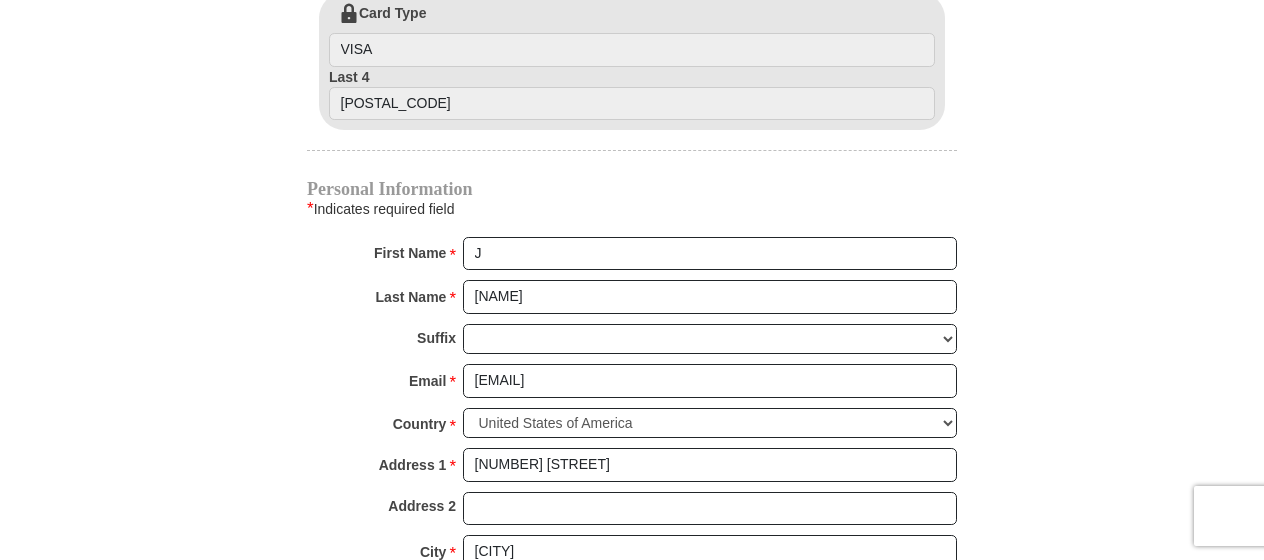 scroll, scrollTop: 1256, scrollLeft: 0, axis: vertical 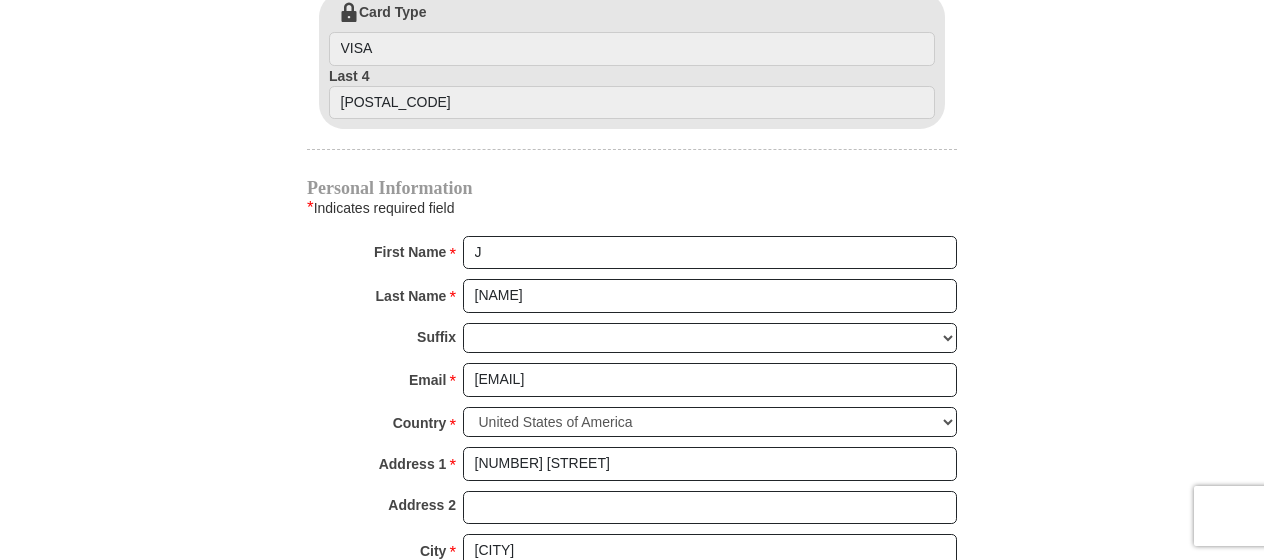 type 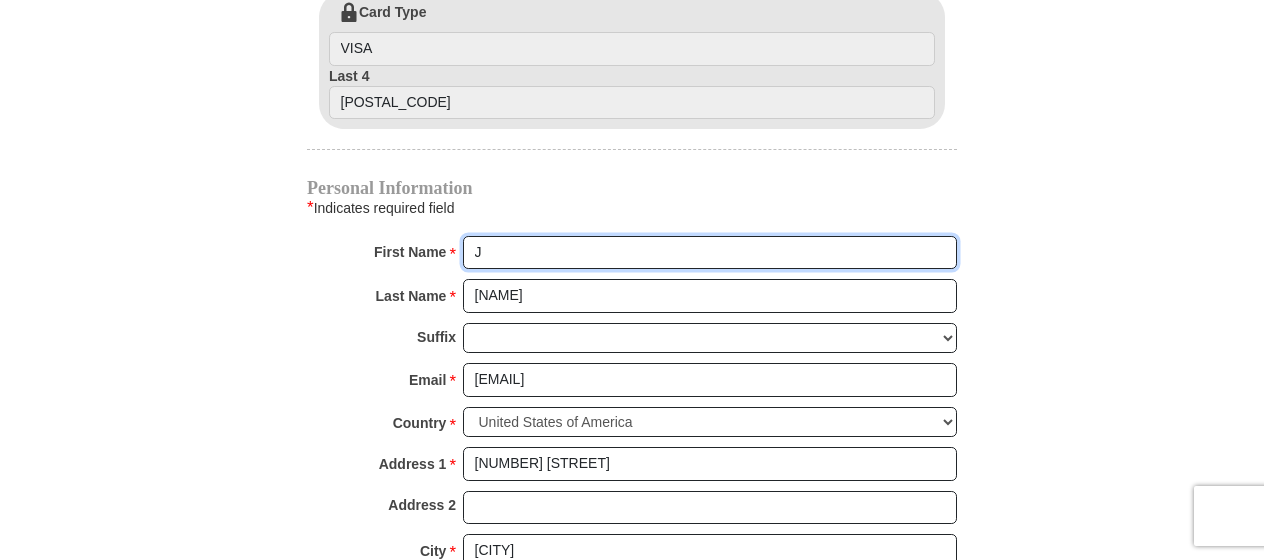 click on "J" at bounding box center [710, 253] 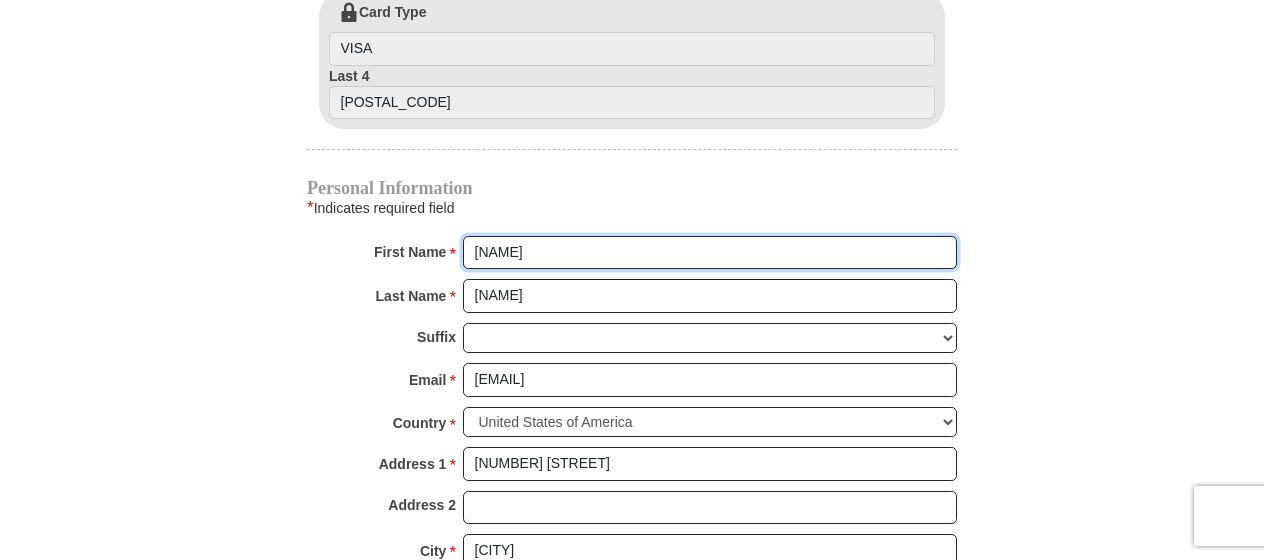 type on "[FIRST]" 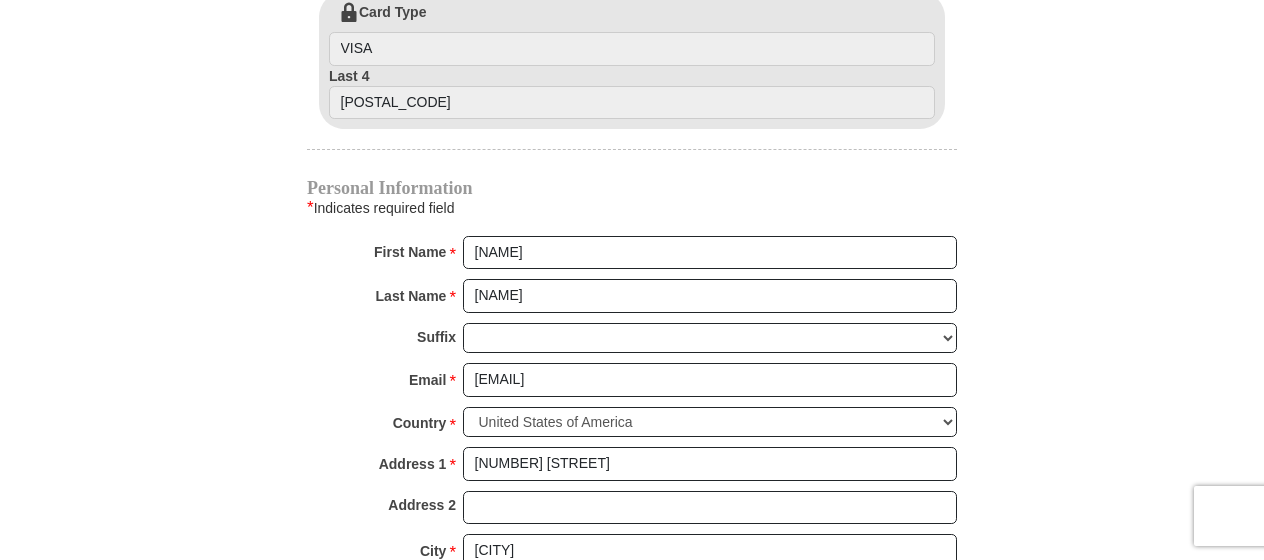 click on "Personal Information" at bounding box center [632, 188] 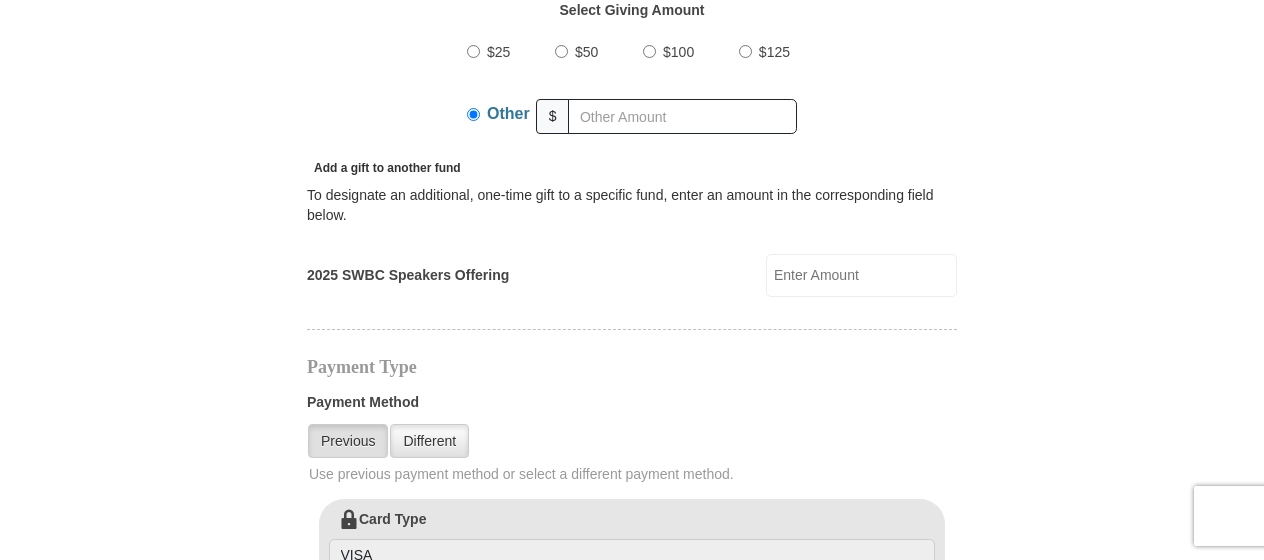 scroll, scrollTop: 748, scrollLeft: 0, axis: vertical 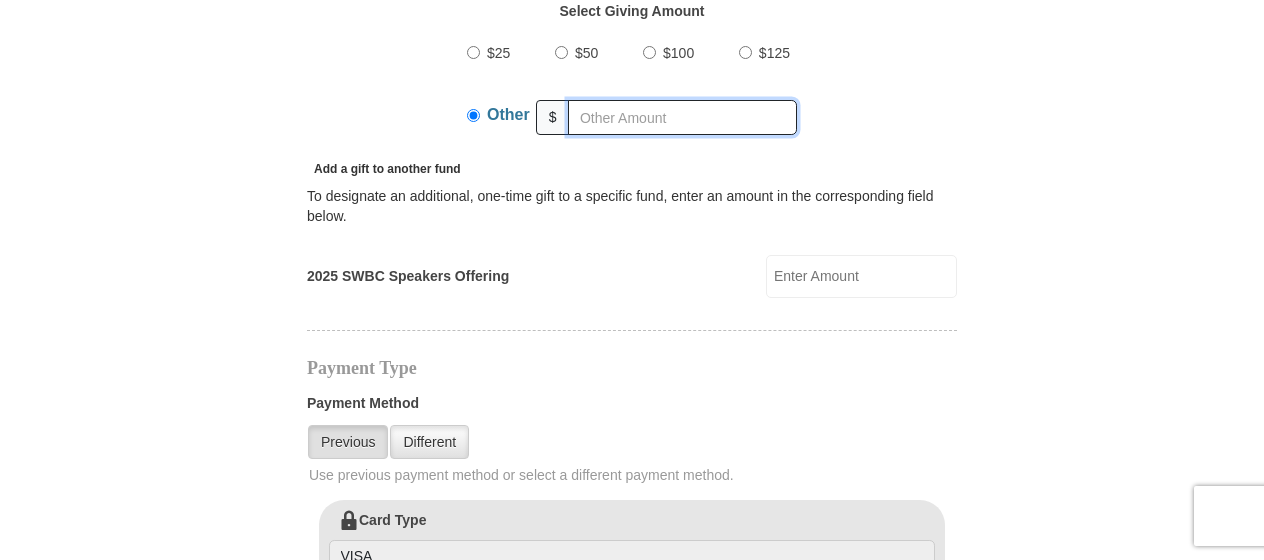 click at bounding box center [682, 117] 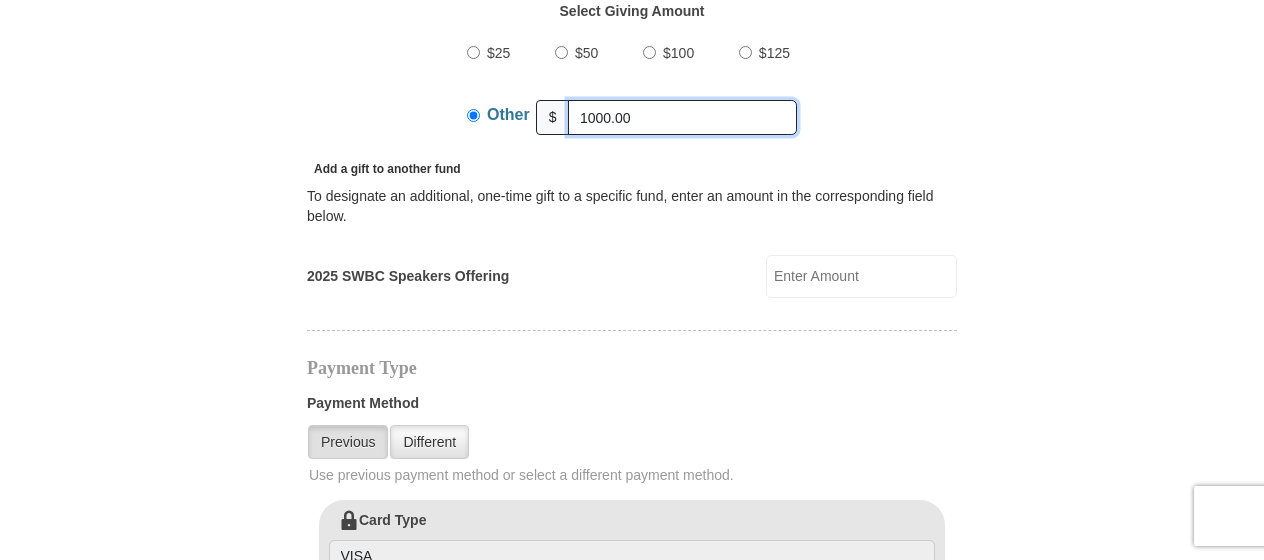 type on "1000.00" 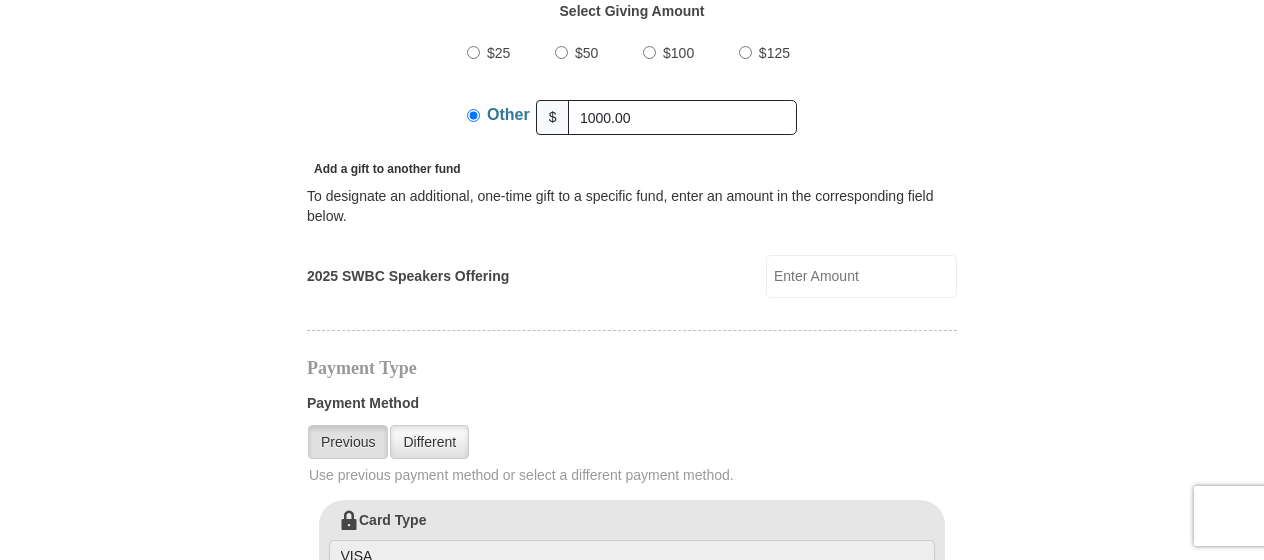 click on "2025 Southwest Believers’ Convention
When you give, you're helping us accomplish our God-given mission of maturing believers all over the world in the use of their faith—using every available voice. We're committed to broadcasting the voice of victory via live events, television, radio, podcasts, websites, social media and much more. One Word from God can change someone’s life forever, and you can be a part of making it happen! Help people experience how one word from God can change their lives—forever!
Select Giving Amount
Amount must be a valid number
$25" at bounding box center (632, 456) 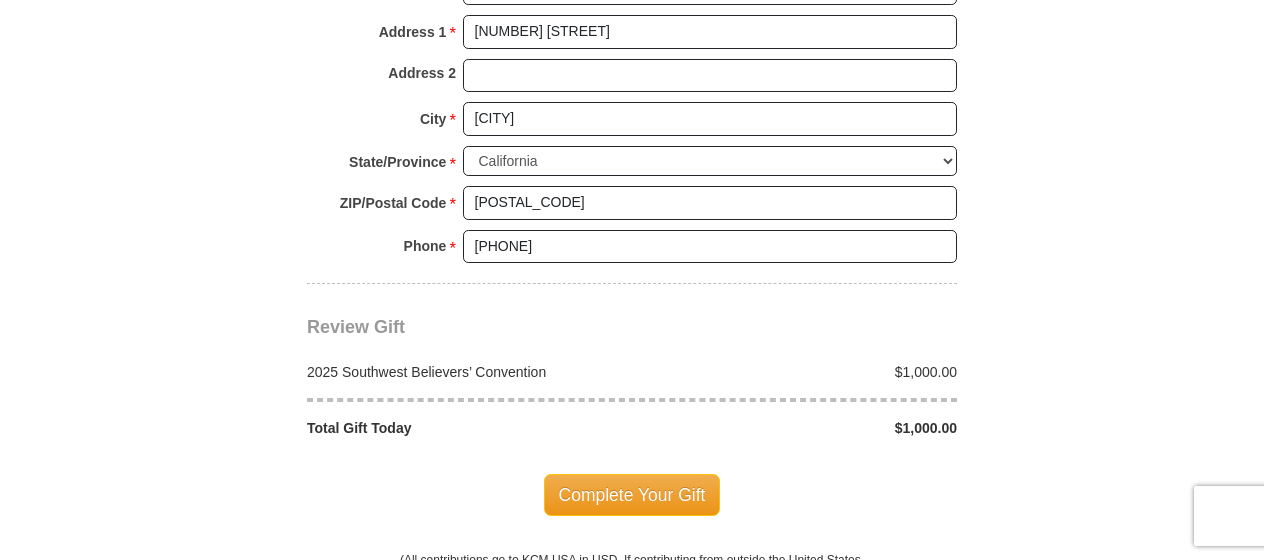 scroll, scrollTop: 1689, scrollLeft: 0, axis: vertical 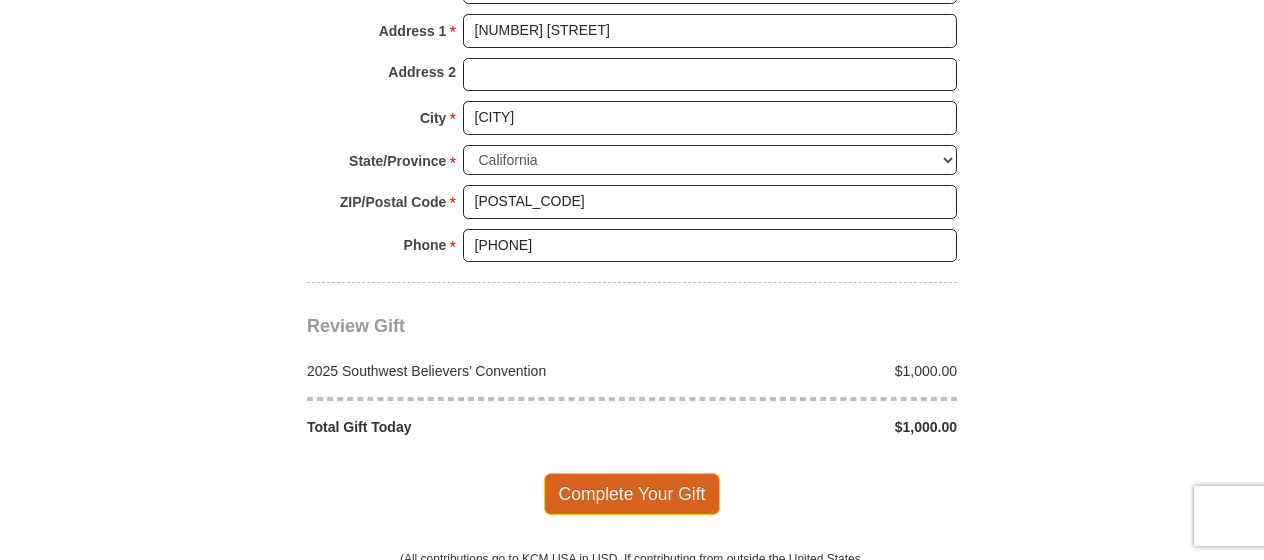 click on "Complete Your Gift" at bounding box center [632, 494] 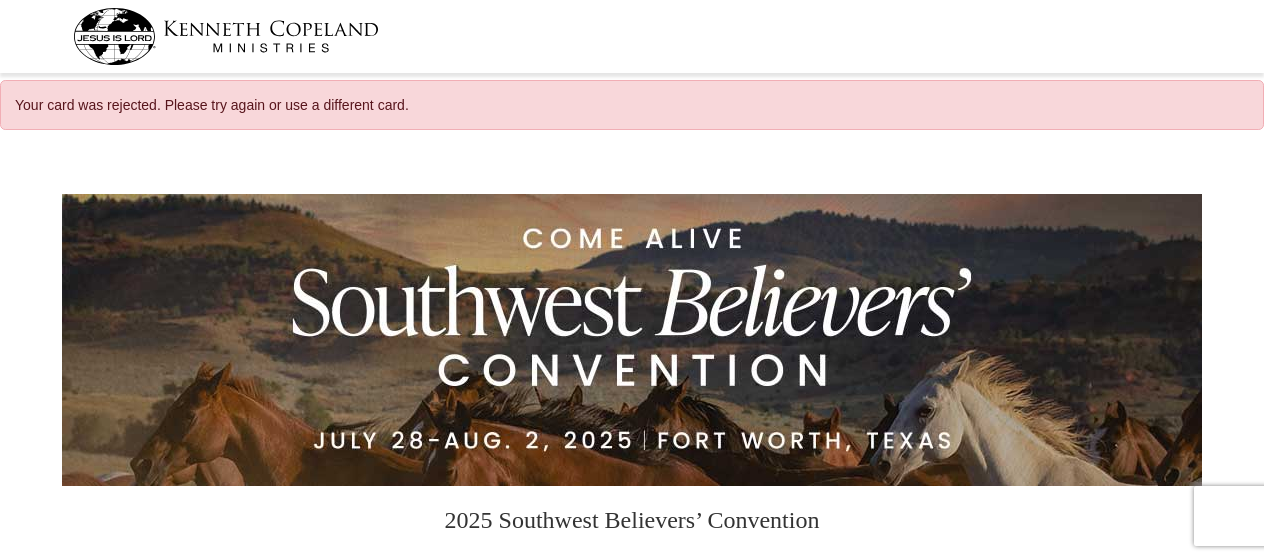 scroll, scrollTop: 0, scrollLeft: 0, axis: both 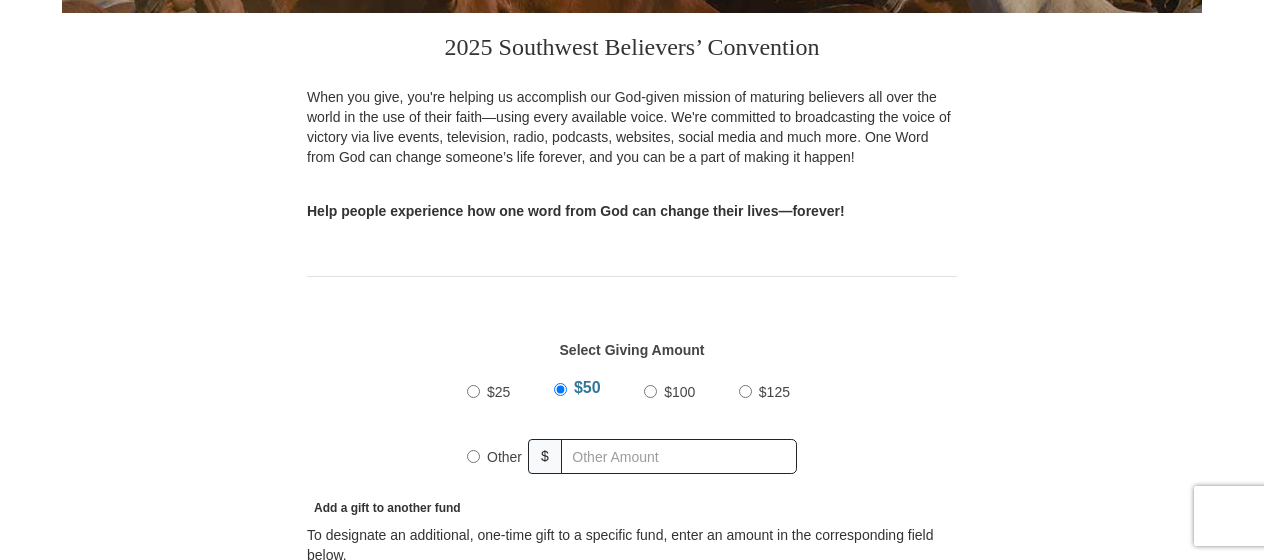click on "Other" at bounding box center (473, 456) 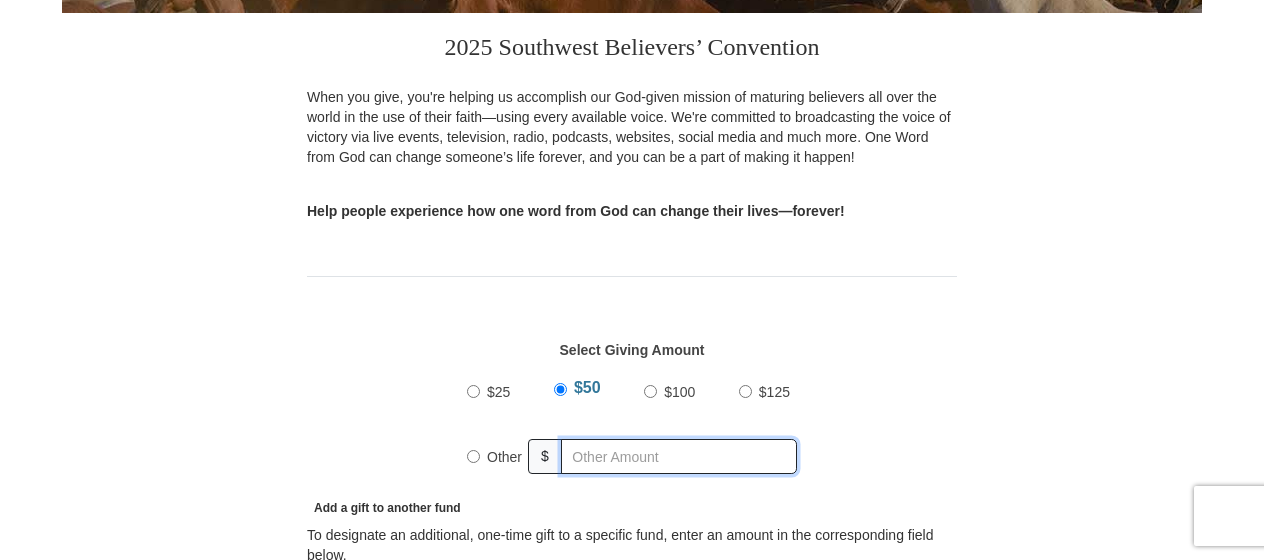 radio on "true" 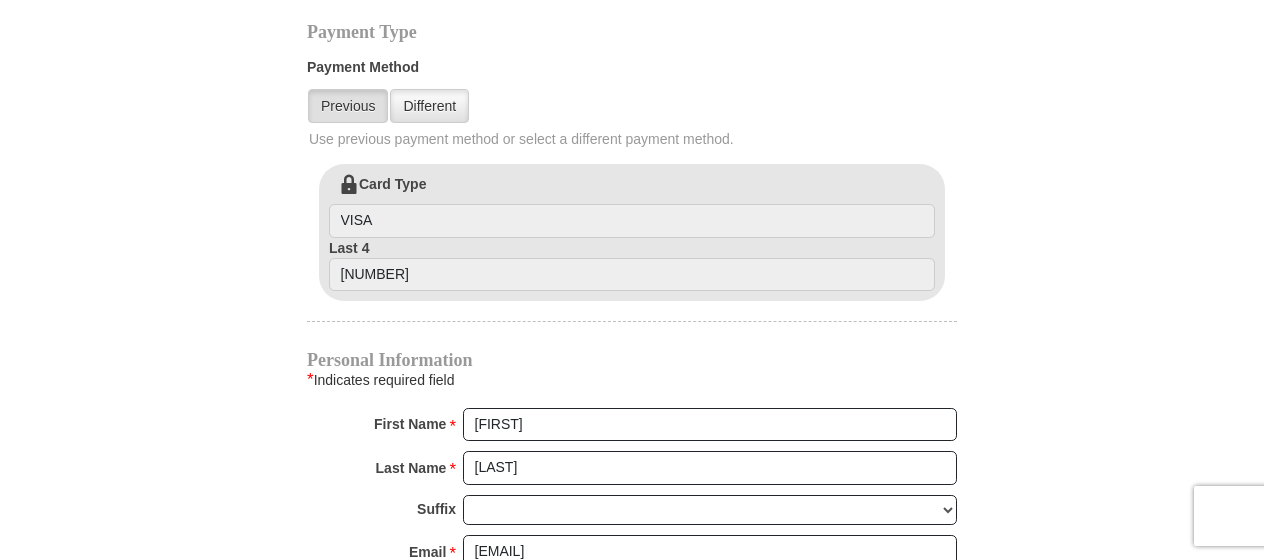 scroll, scrollTop: 1149, scrollLeft: 0, axis: vertical 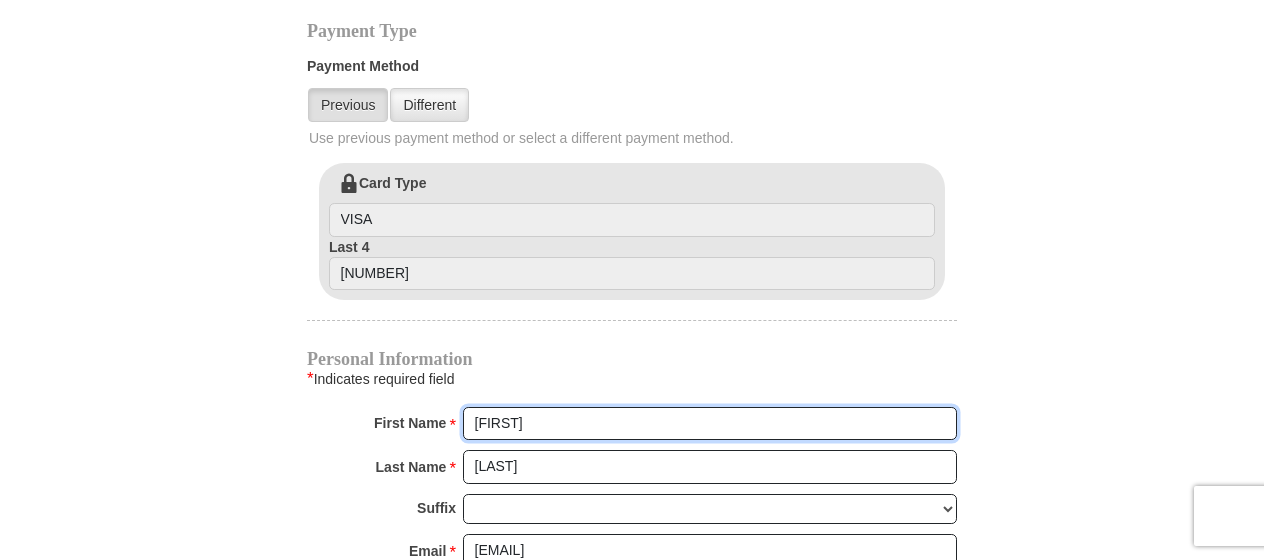 click on "[FIRST]" at bounding box center (710, 424) 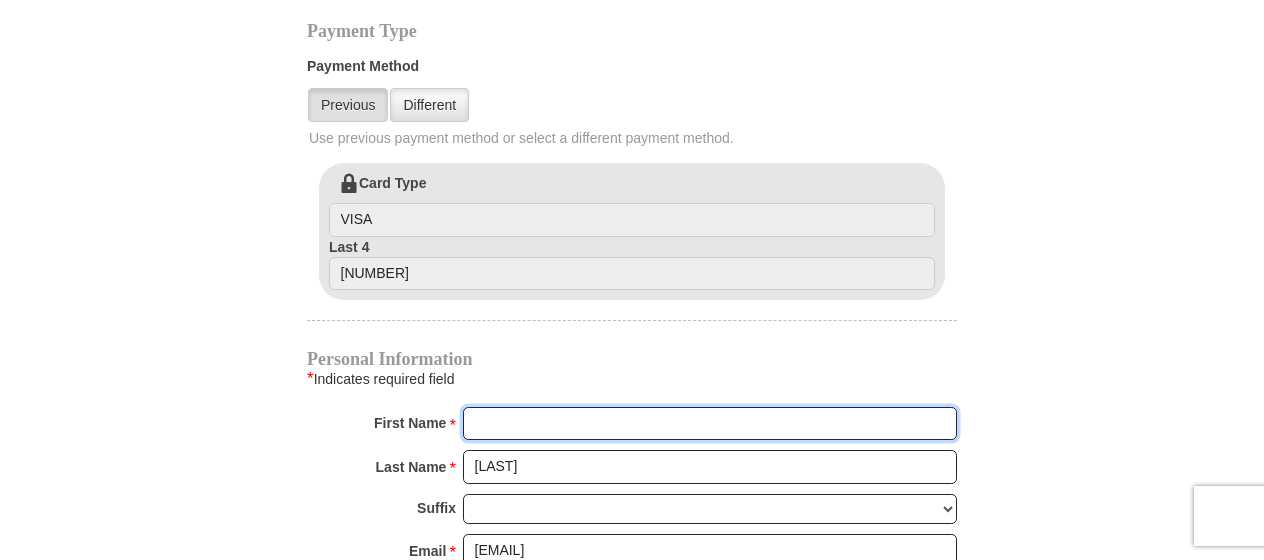 type 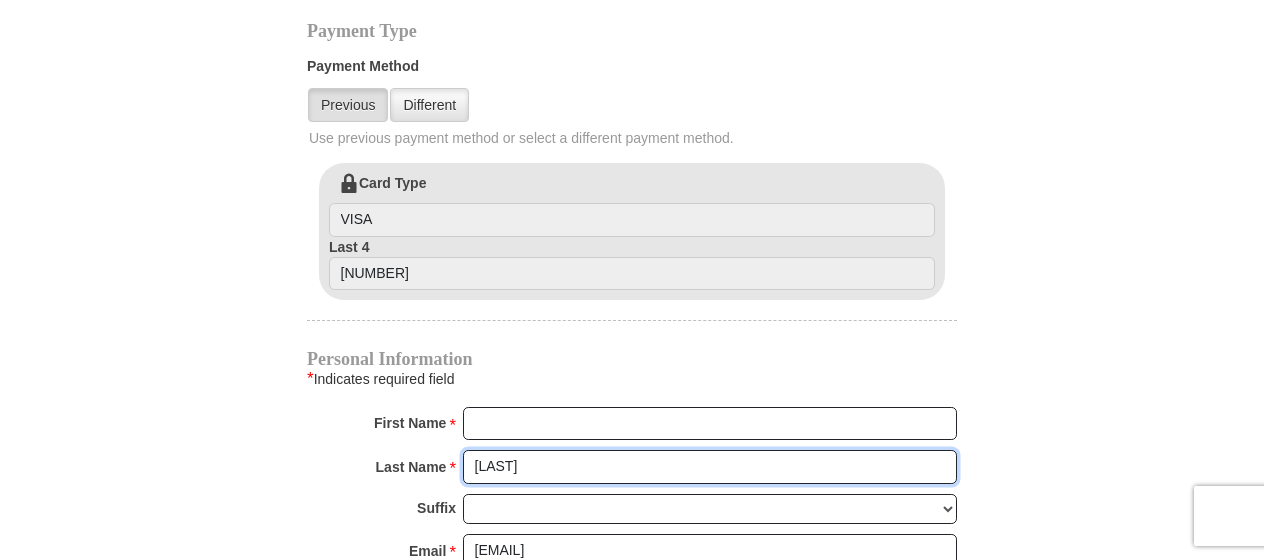 click on "[LAST]" at bounding box center (710, 467) 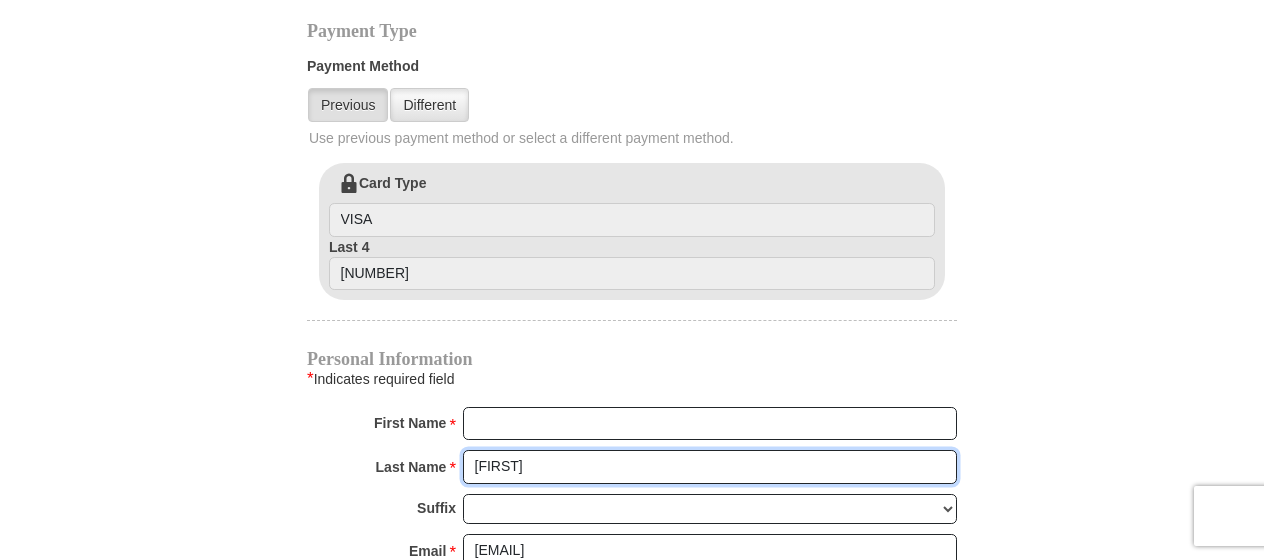 type on "M" 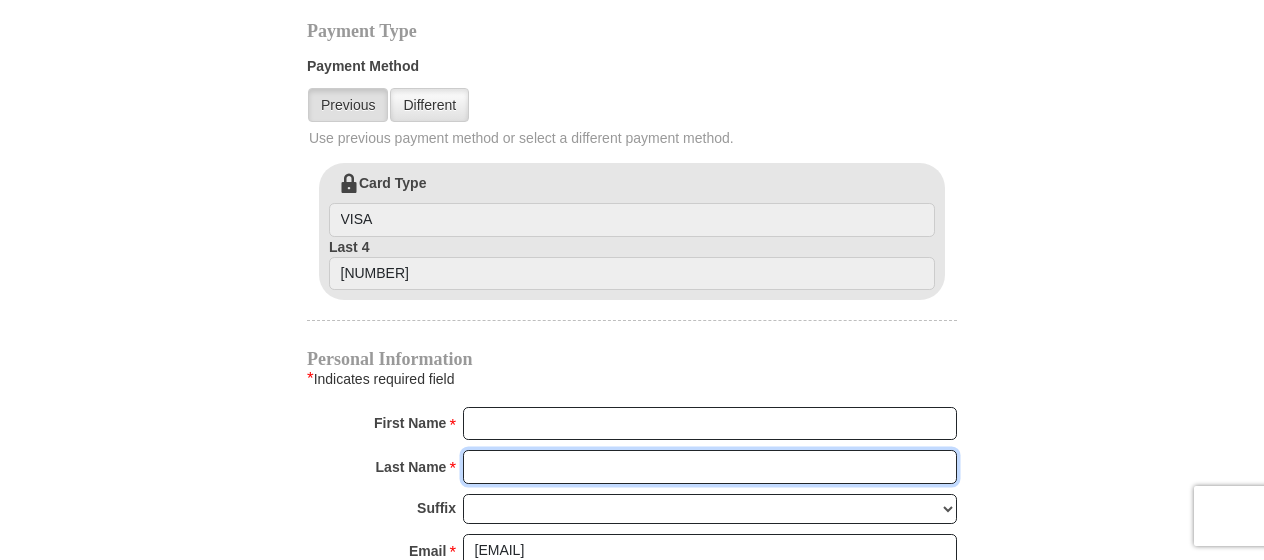 type 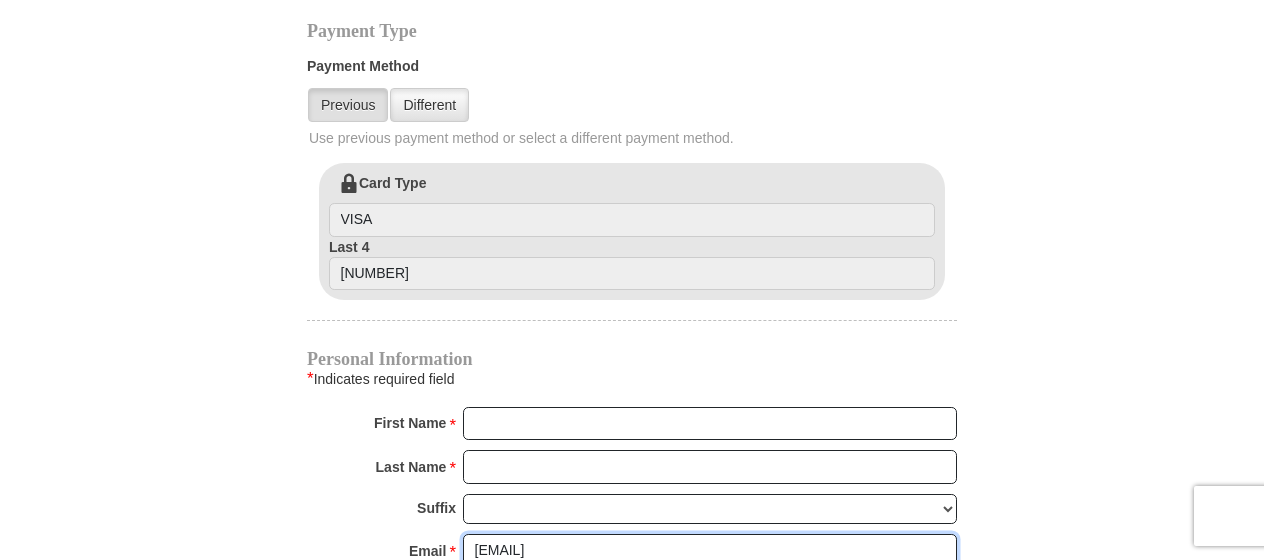 click on "[EMAIL]" at bounding box center (710, 551) 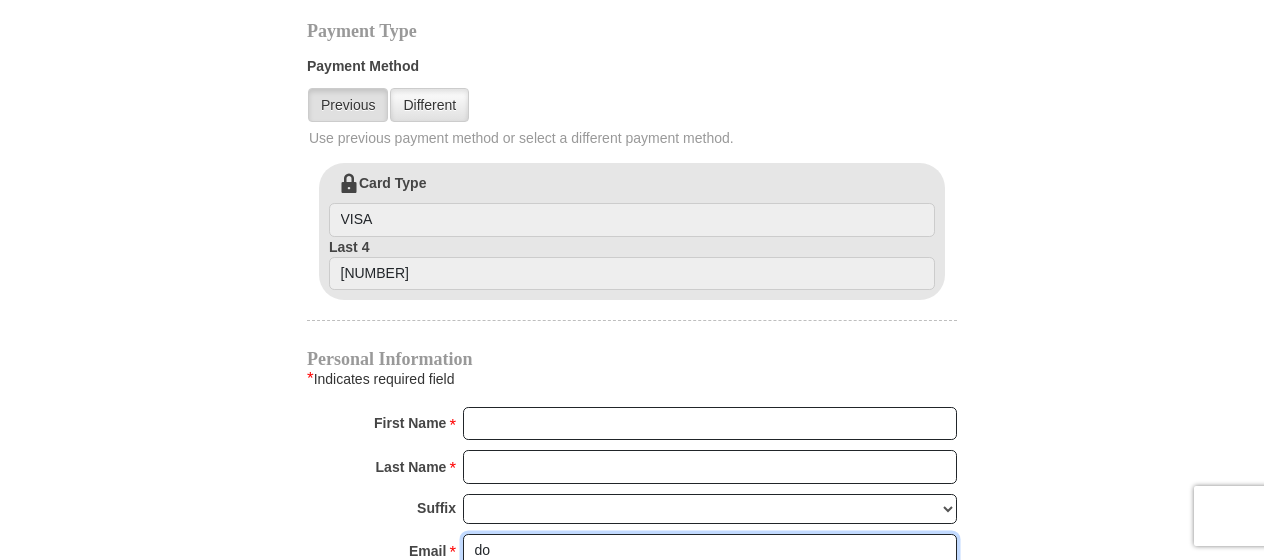 type on "d" 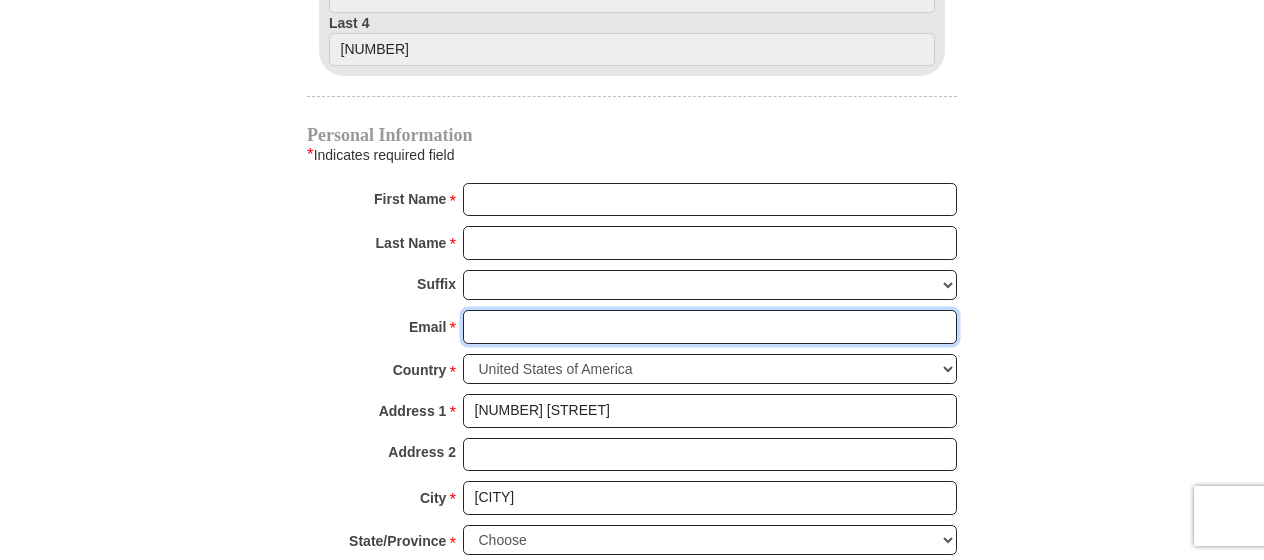 scroll, scrollTop: 1375, scrollLeft: 0, axis: vertical 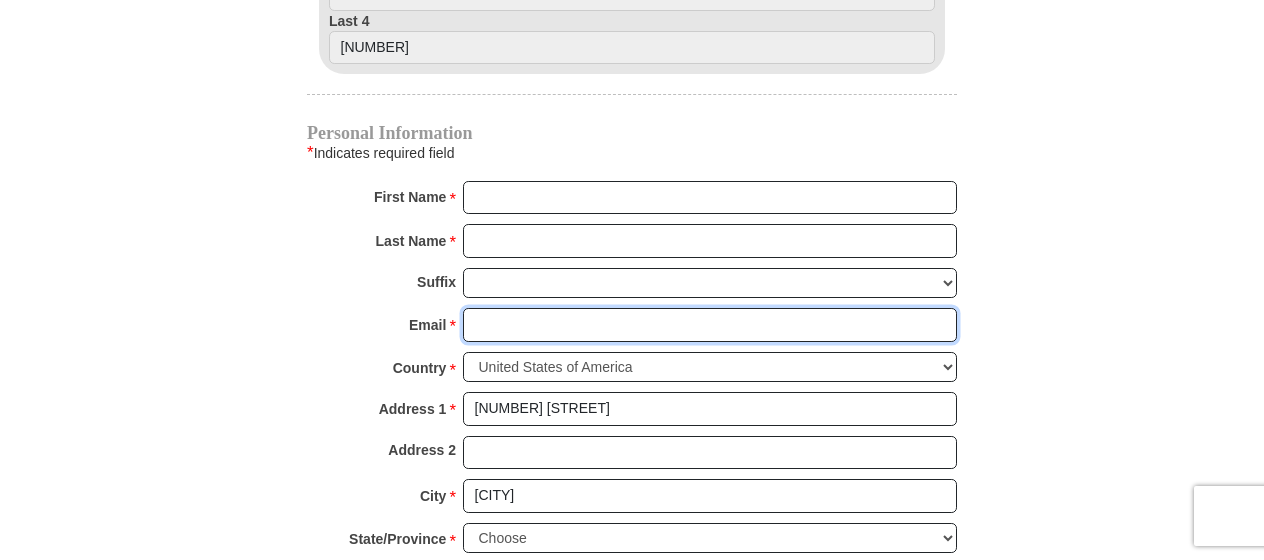 type 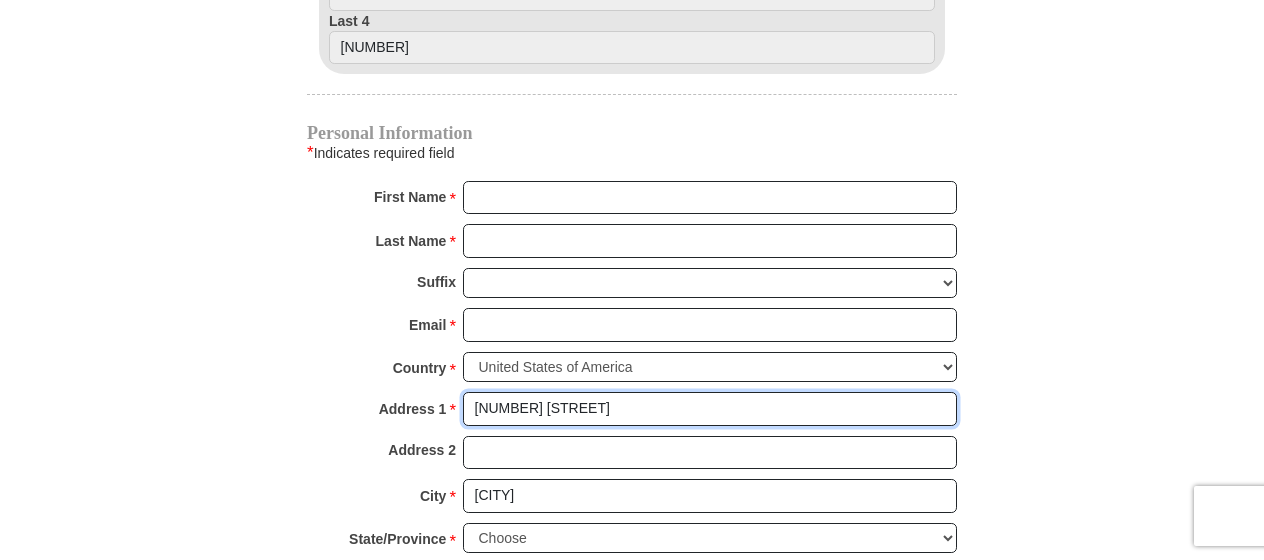 click on "[NUMBER] [STREET]" at bounding box center [710, 409] 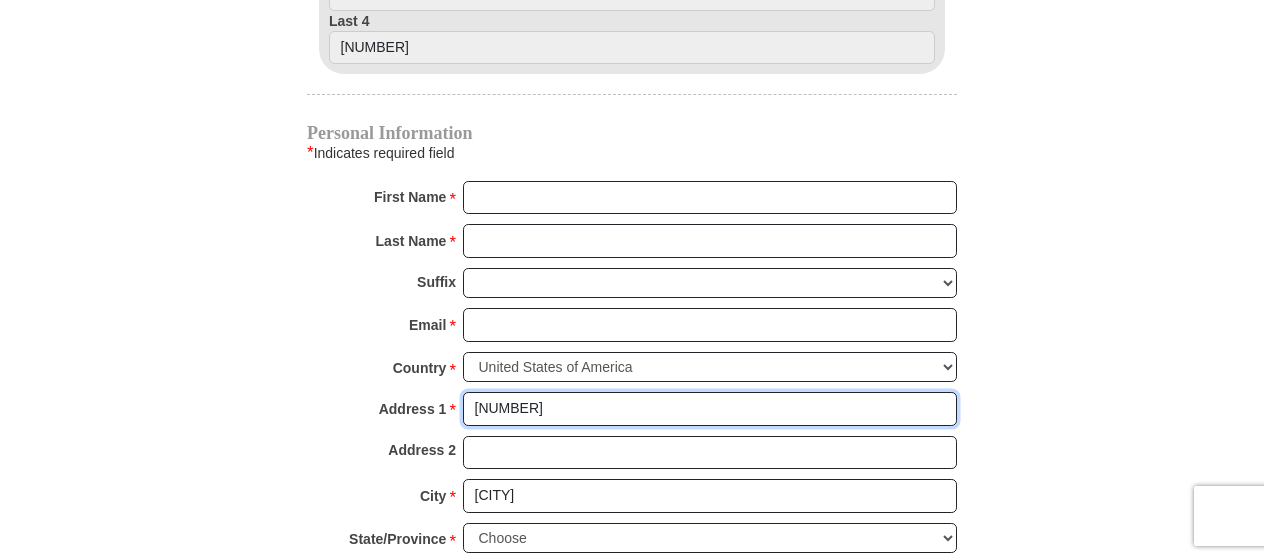 type on "8" 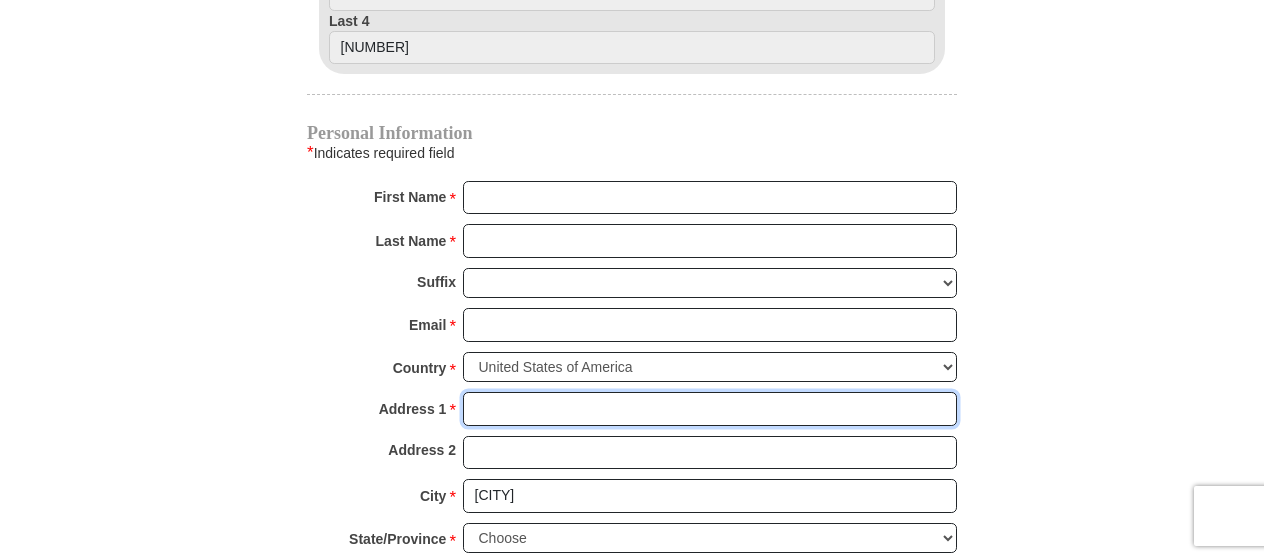 type 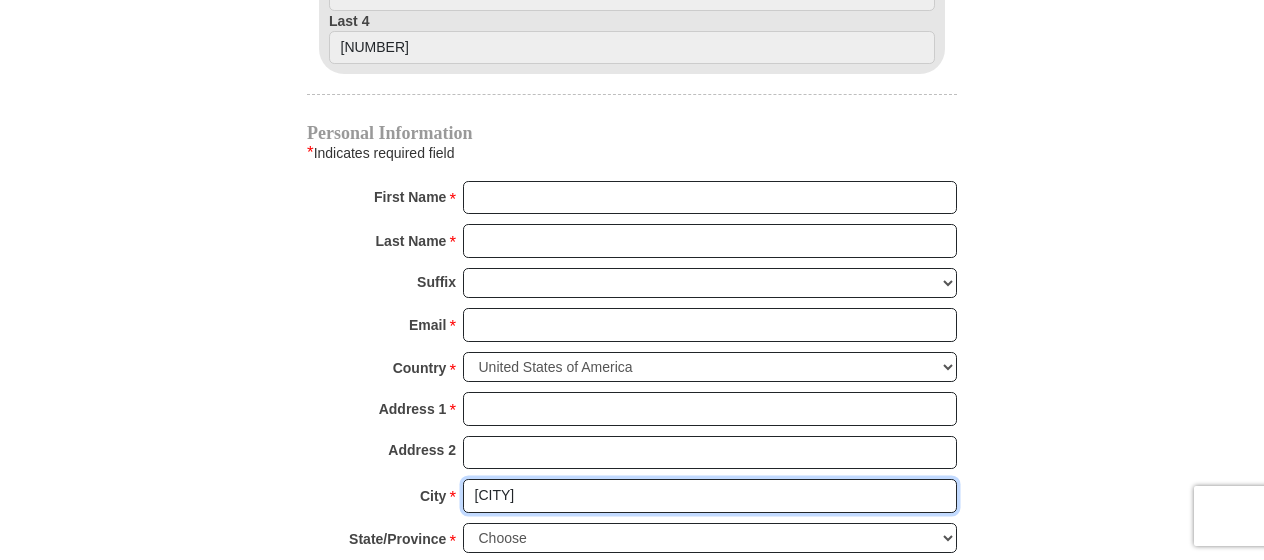 click on "[CITY]" at bounding box center (710, 496) 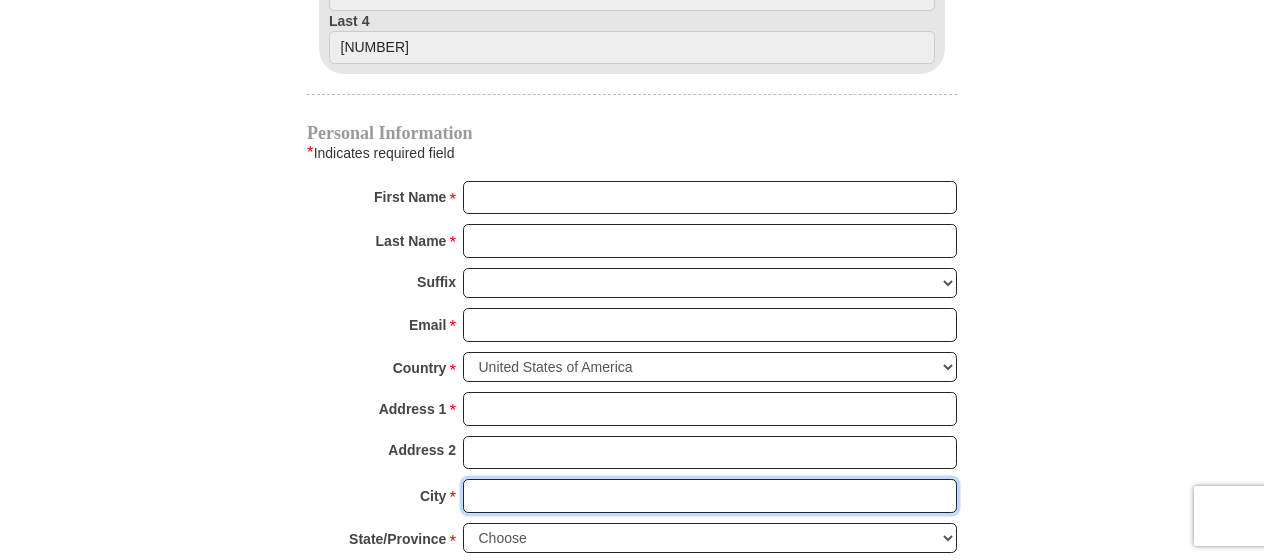 type 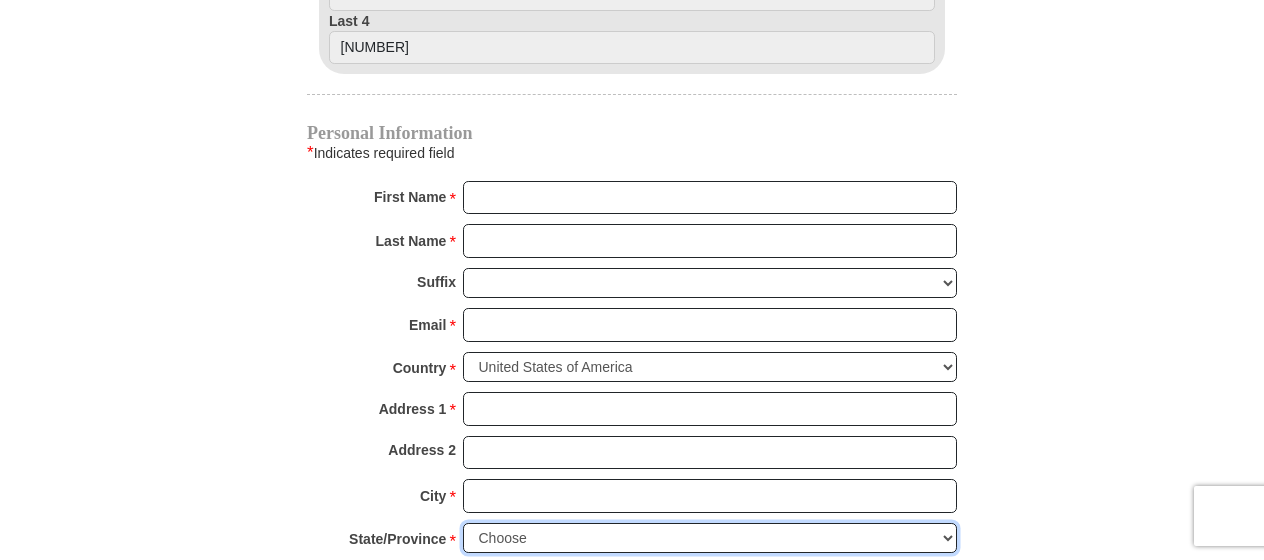 click on "Choose Alabama Alaska American Samoa Arizona Arkansas Armed Forces Americas Armed Forces Europe Armed Forces Pacific California Colorado Connecticut Delaware District of Columbia Federated States of Micronesia Florida Georgia Guam Hawaii Idaho Illinois Indiana Iowa Kansas Kentucky Louisiana Maine Marshall Islands Maryland Massachusetts Michigan Minnesota Mississippi Missouri Montana Nebraska Nevada New Hampshire New Jersey New Mexico New York North Carolina North Dakota Northern Mariana Islands Ohio Oklahoma Oregon Palau Pennsylvania Puerto Rico Rhode Island South Carolina South Dakota Tennessee Texas Utah Vermont Virgin Islands Virginia Washington West Virginia Wisconsin Wyoming" at bounding box center [710, 538] 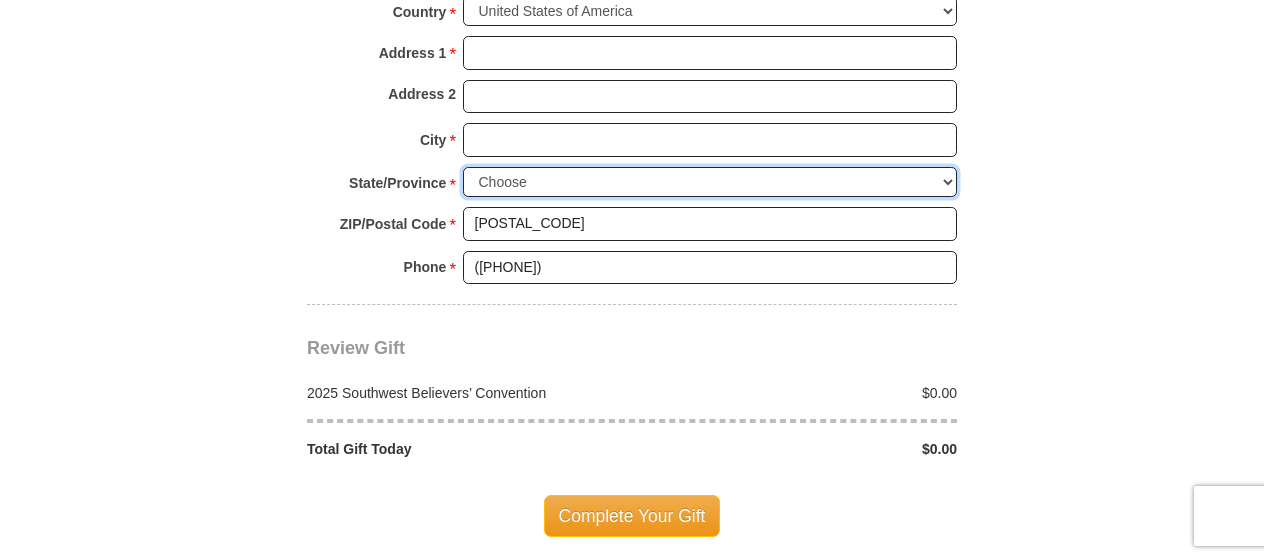 scroll, scrollTop: 1732, scrollLeft: 0, axis: vertical 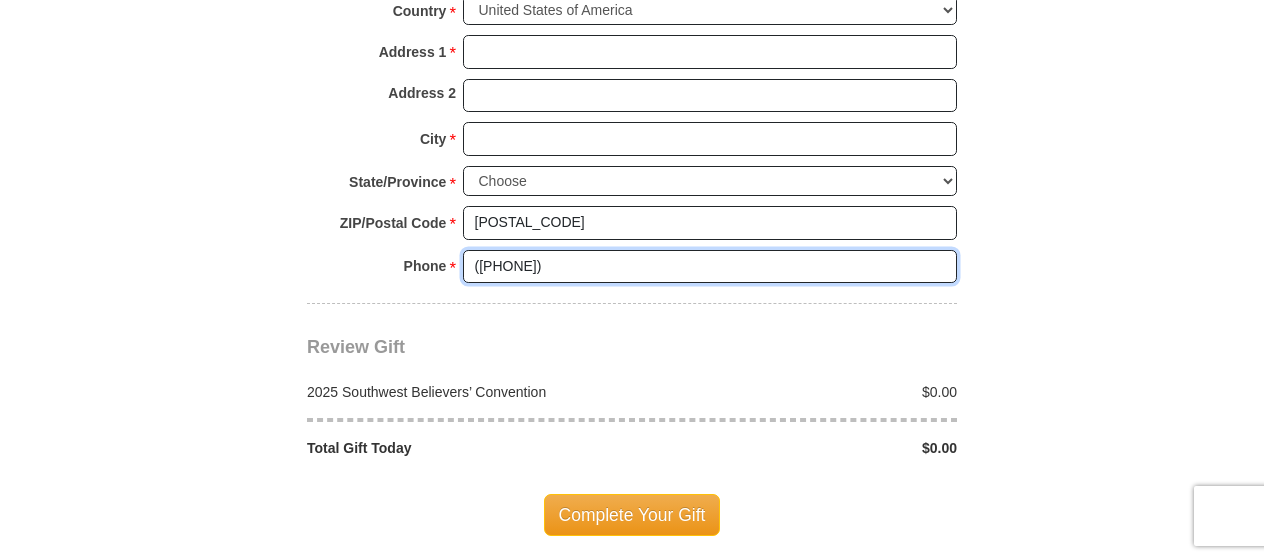 click on "([PHONE])" at bounding box center [710, 267] 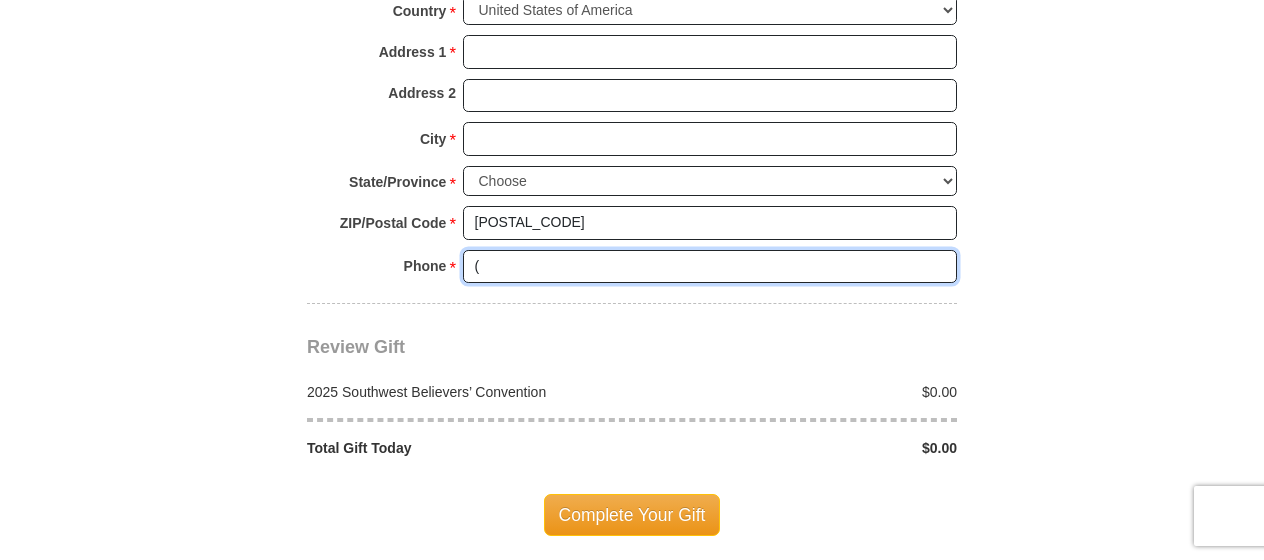 type 